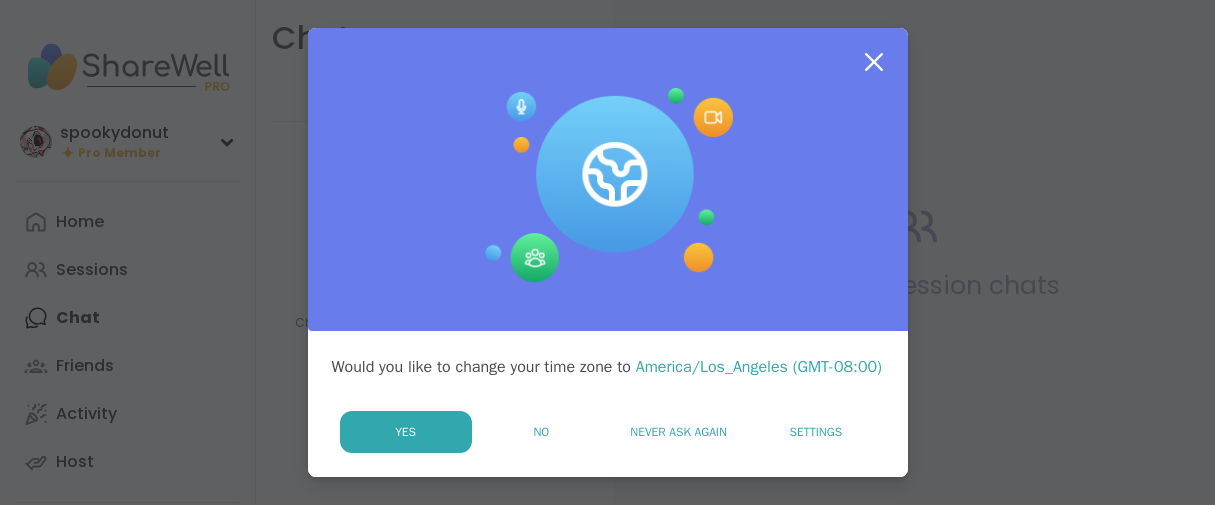 scroll, scrollTop: 0, scrollLeft: 0, axis: both 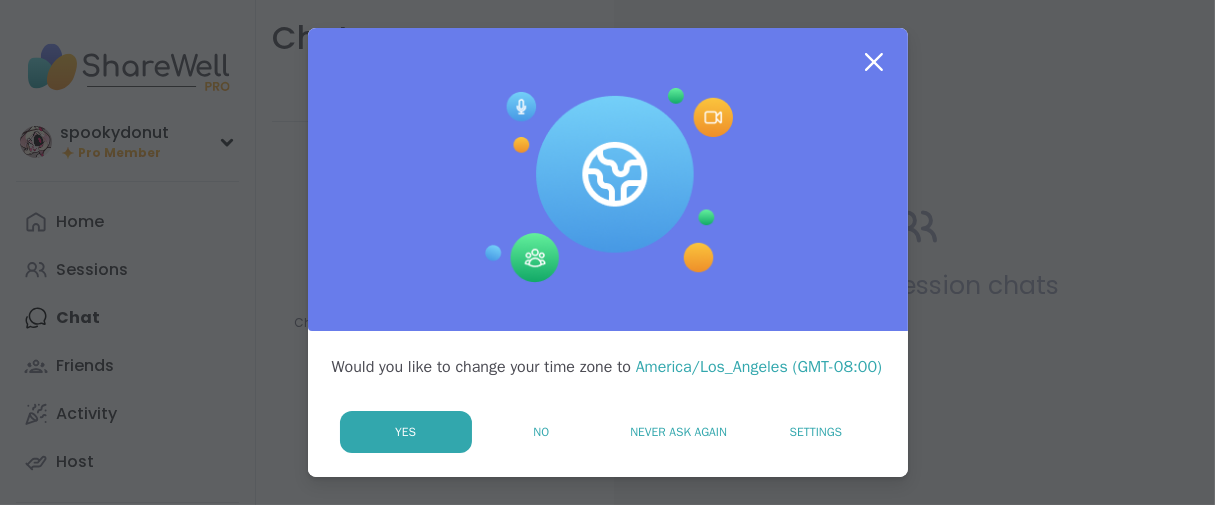 click on "No" at bounding box center (541, 432) 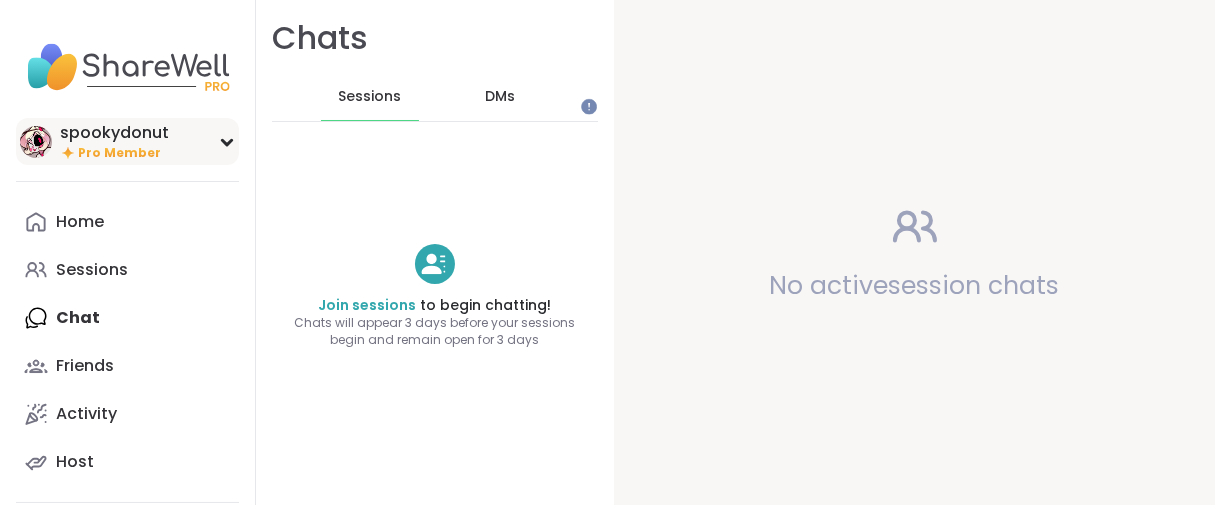 click on "spookydonut" at bounding box center [114, 133] 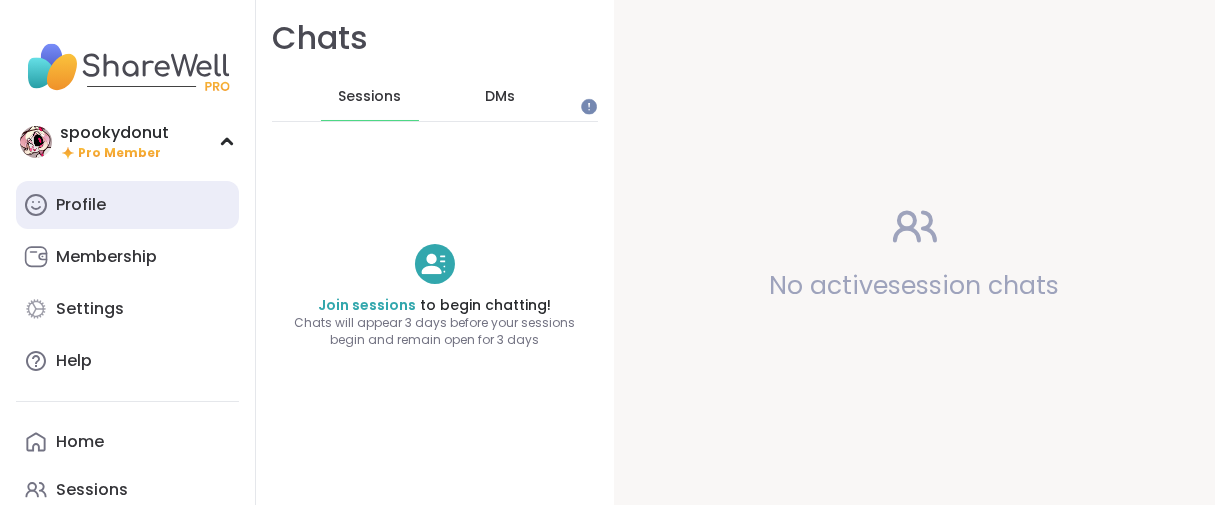 click on "Profile" at bounding box center (127, 205) 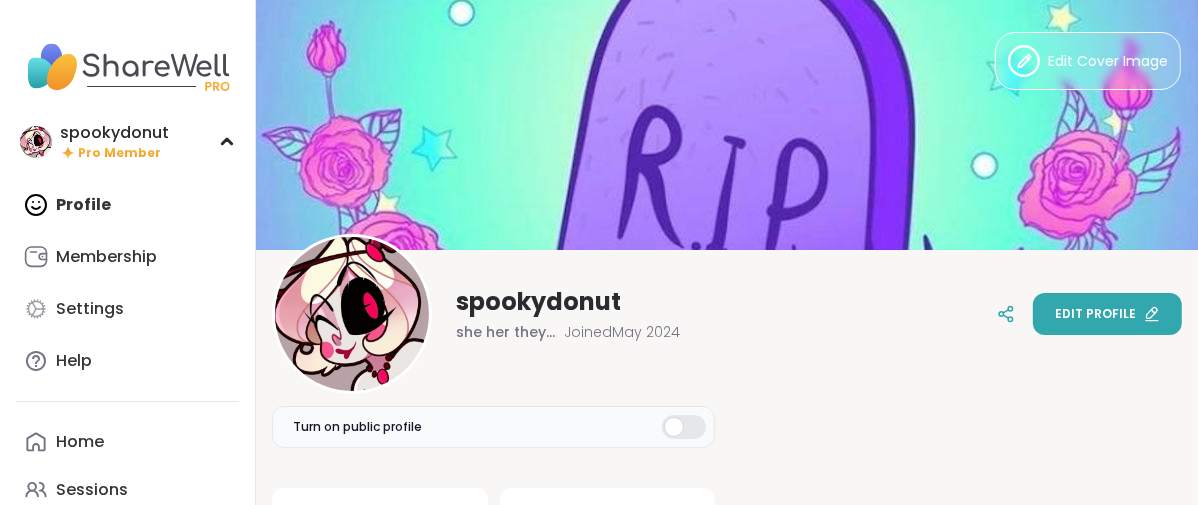 scroll, scrollTop: 0, scrollLeft: 0, axis: both 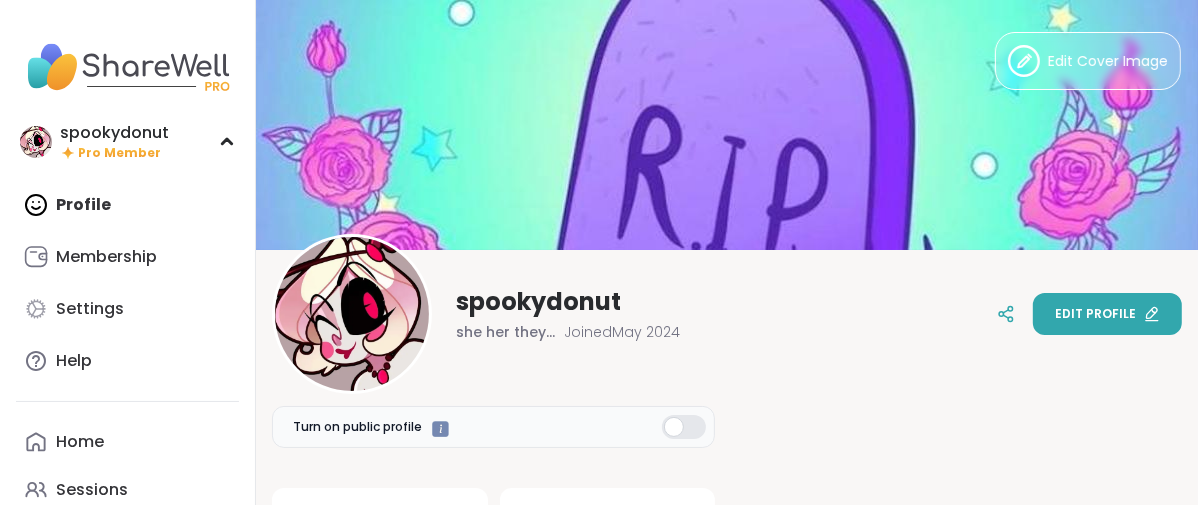 click on "Edit profile" at bounding box center [1107, 314] 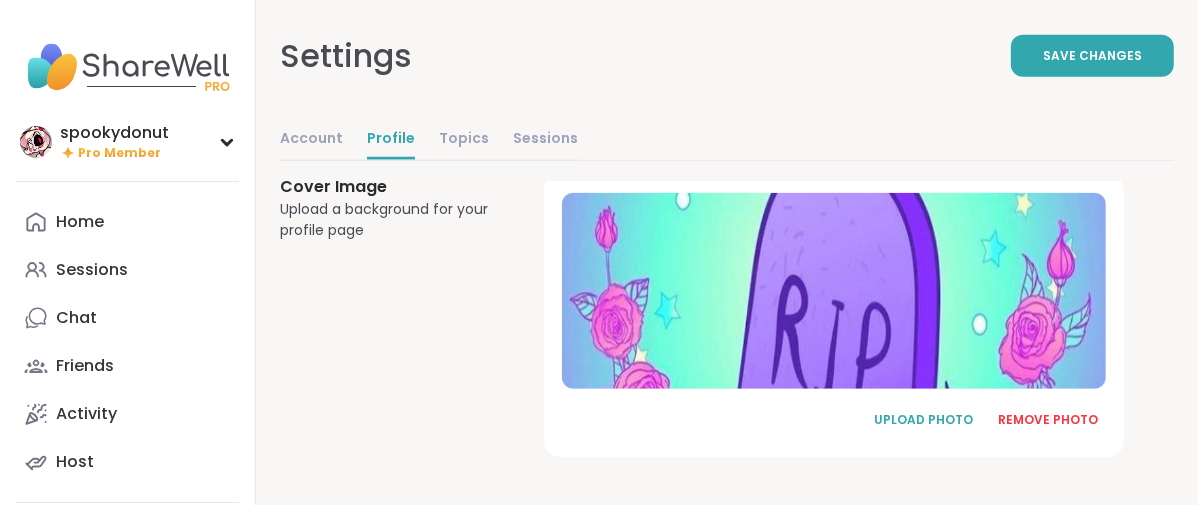 scroll, scrollTop: 1589, scrollLeft: 0, axis: vertical 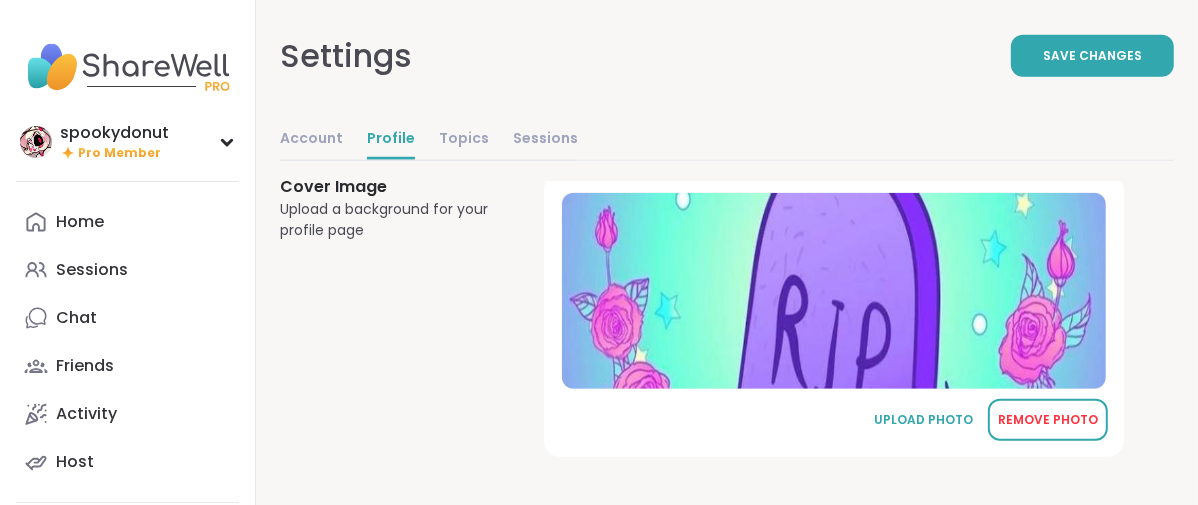 click on "REMOVE PHOTO" at bounding box center (1048, 420) 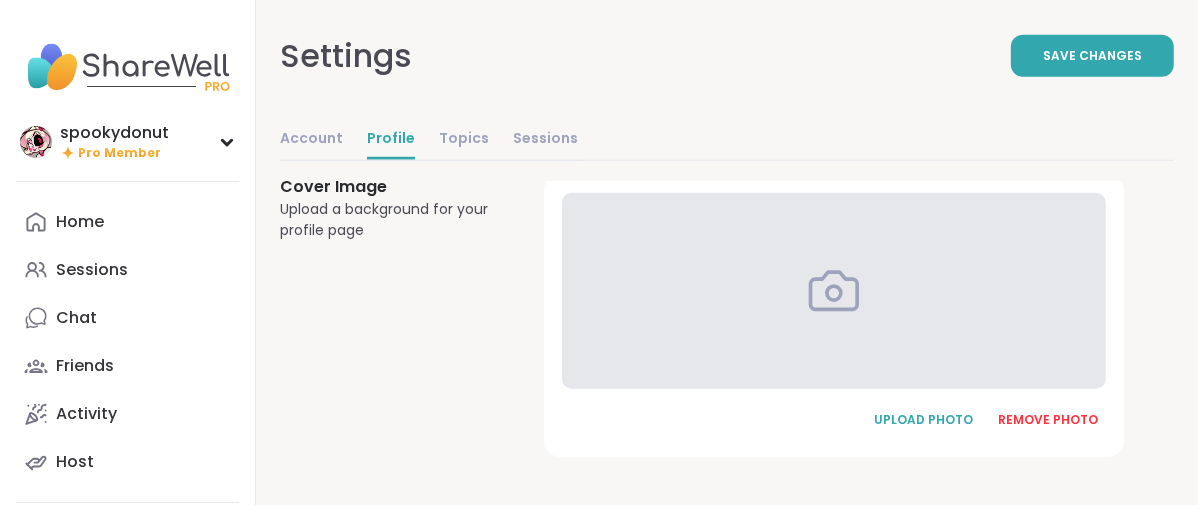 scroll, scrollTop: 1582, scrollLeft: 0, axis: vertical 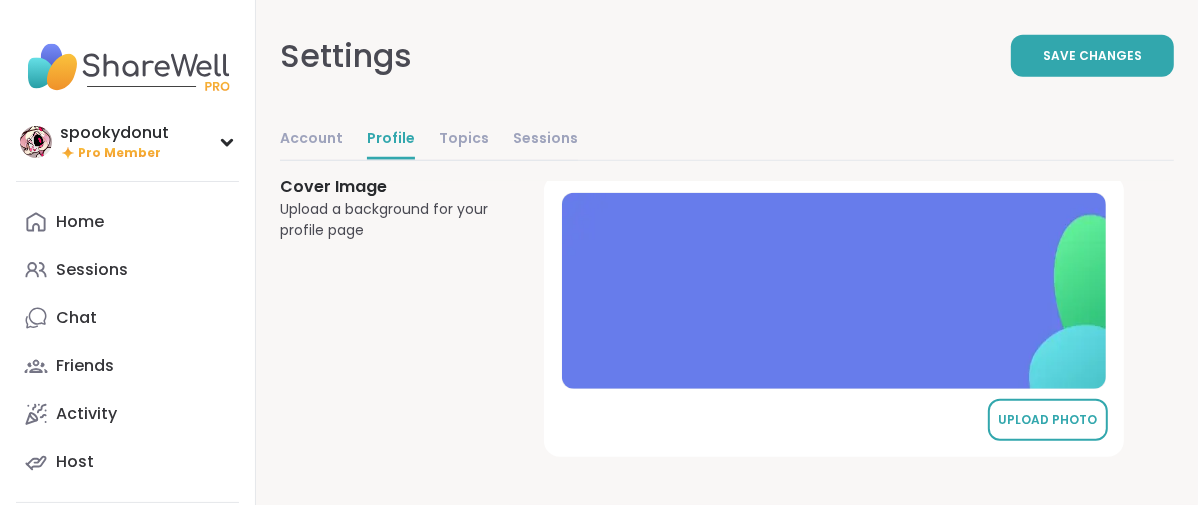 click on "UPLOAD PHOTO" at bounding box center (1048, 420) 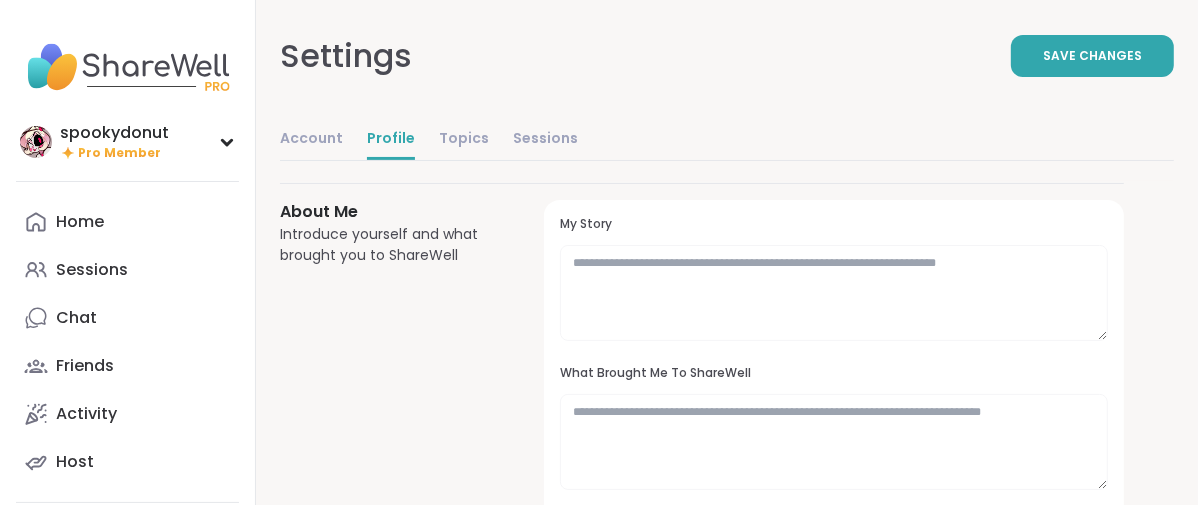 scroll, scrollTop: 0, scrollLeft: 0, axis: both 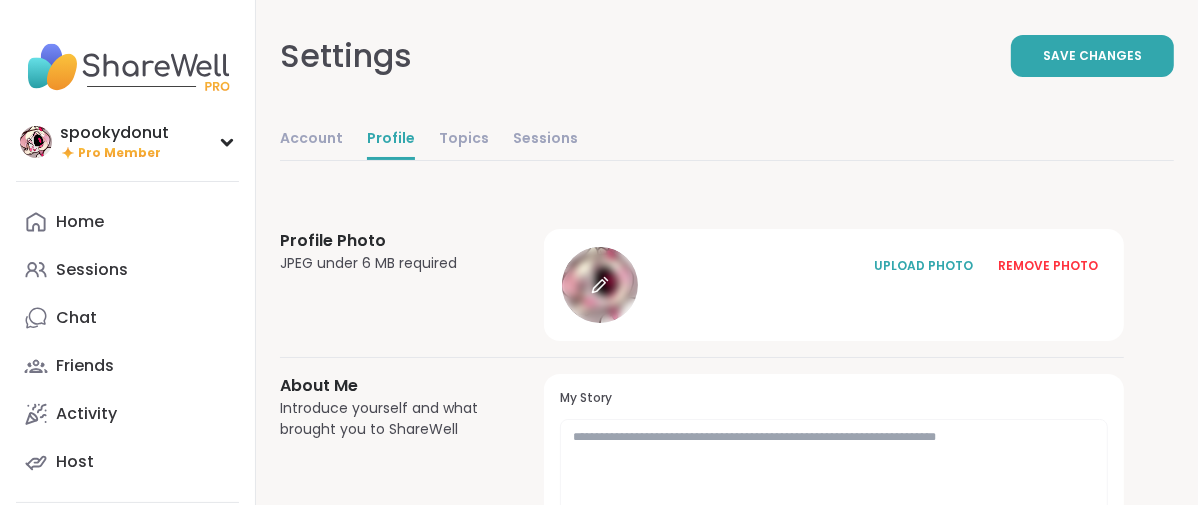 click at bounding box center (600, 285) 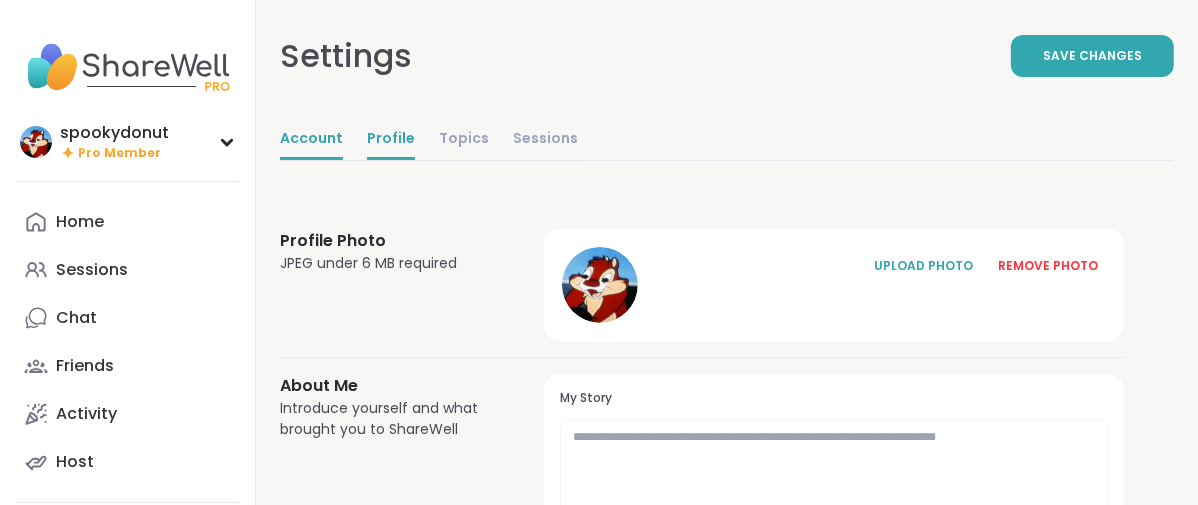 click on "Account" at bounding box center [311, 140] 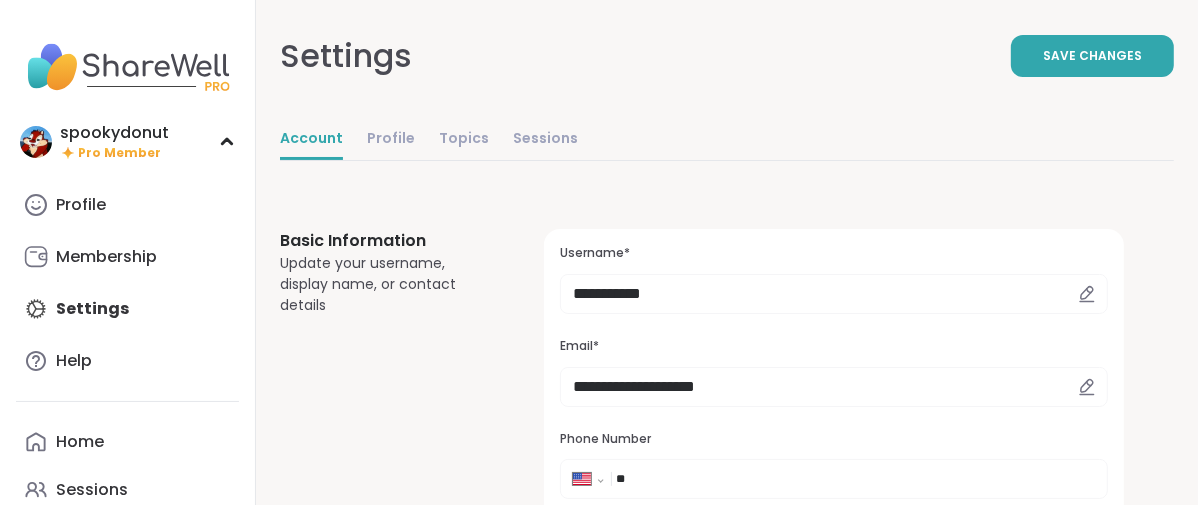 scroll, scrollTop: 0, scrollLeft: 0, axis: both 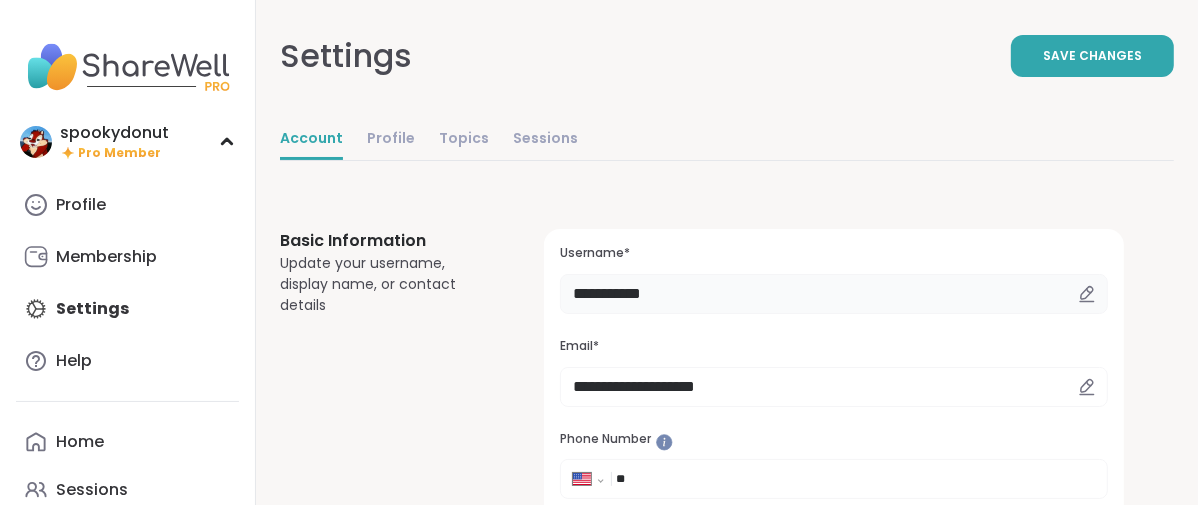 click on "**********" at bounding box center [834, 294] 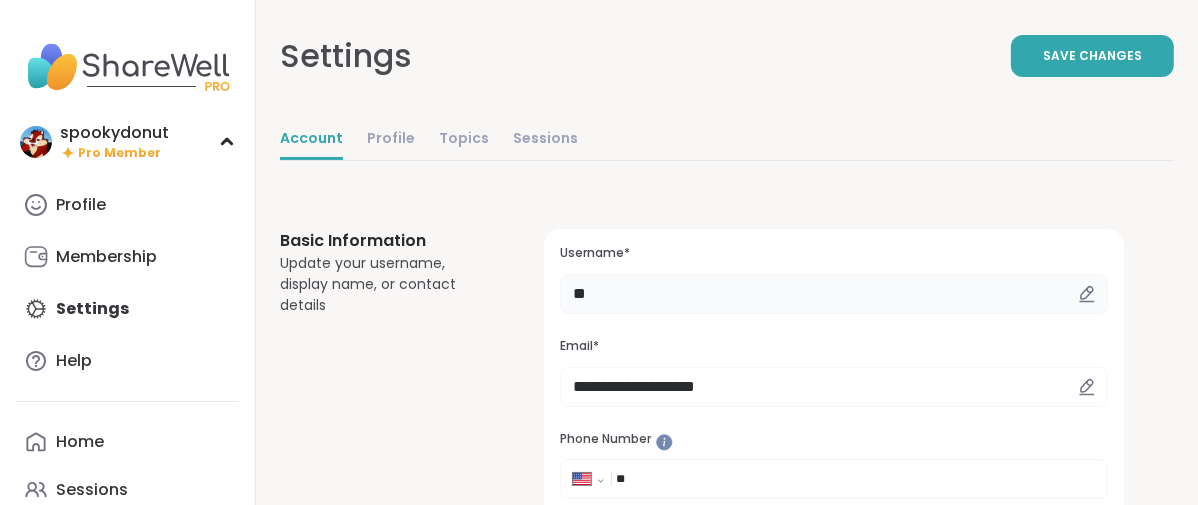 type on "*" 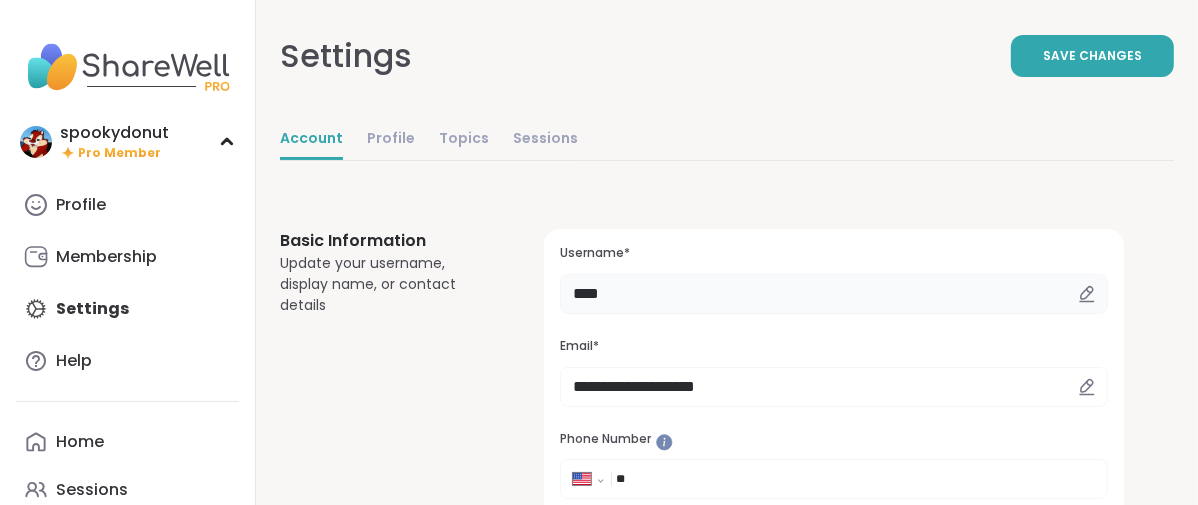 type on "*******" 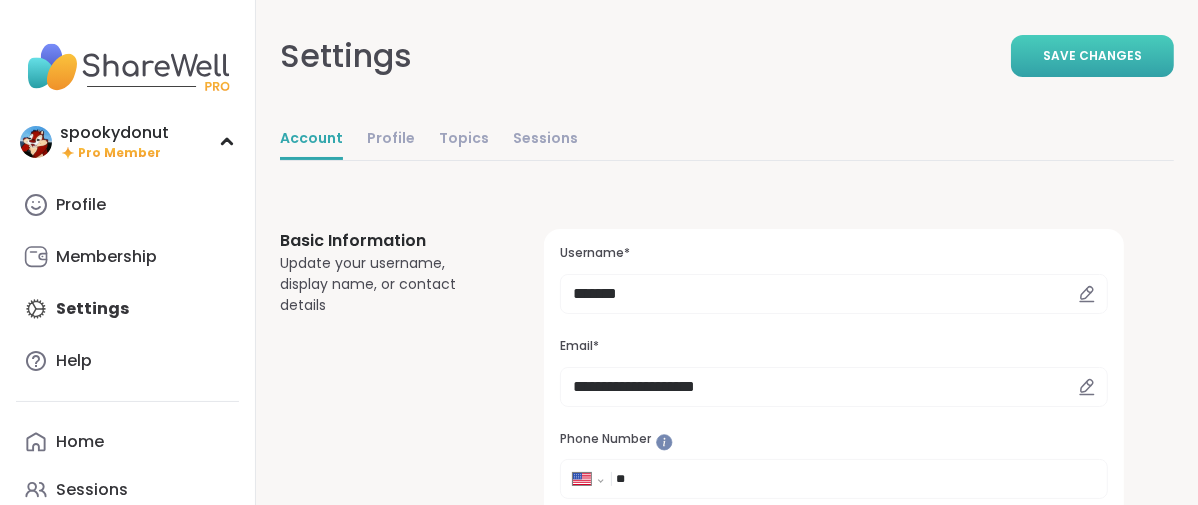click on "Save Changes" at bounding box center (1092, 56) 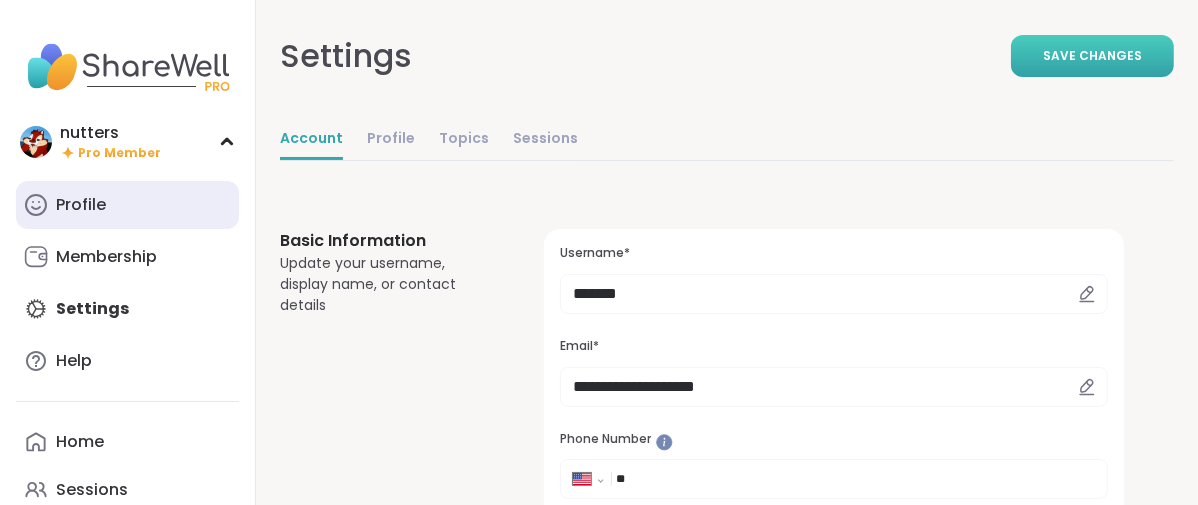 click on "Profile" at bounding box center (81, 205) 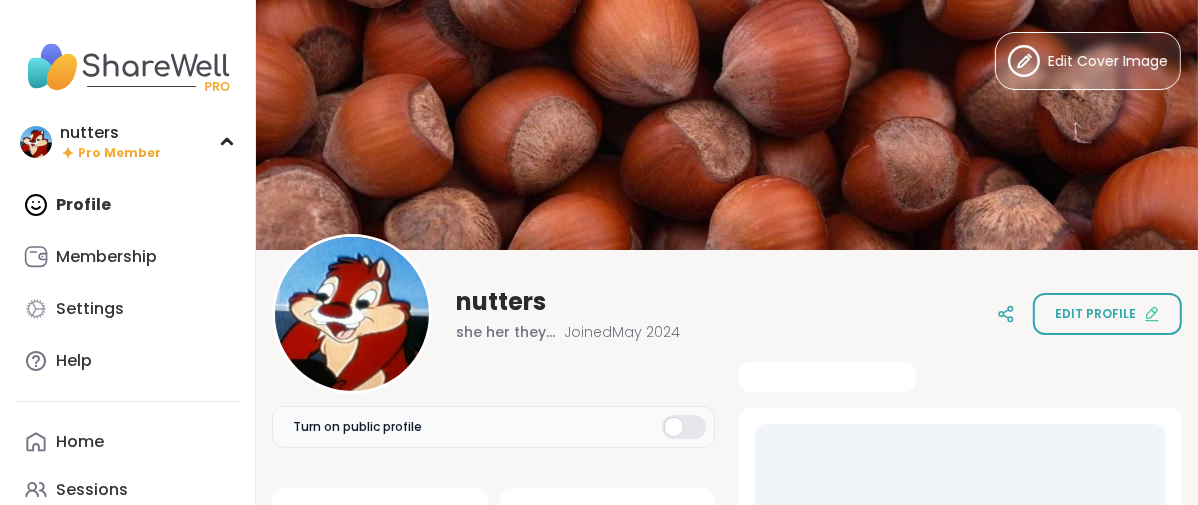 scroll, scrollTop: 0, scrollLeft: 0, axis: both 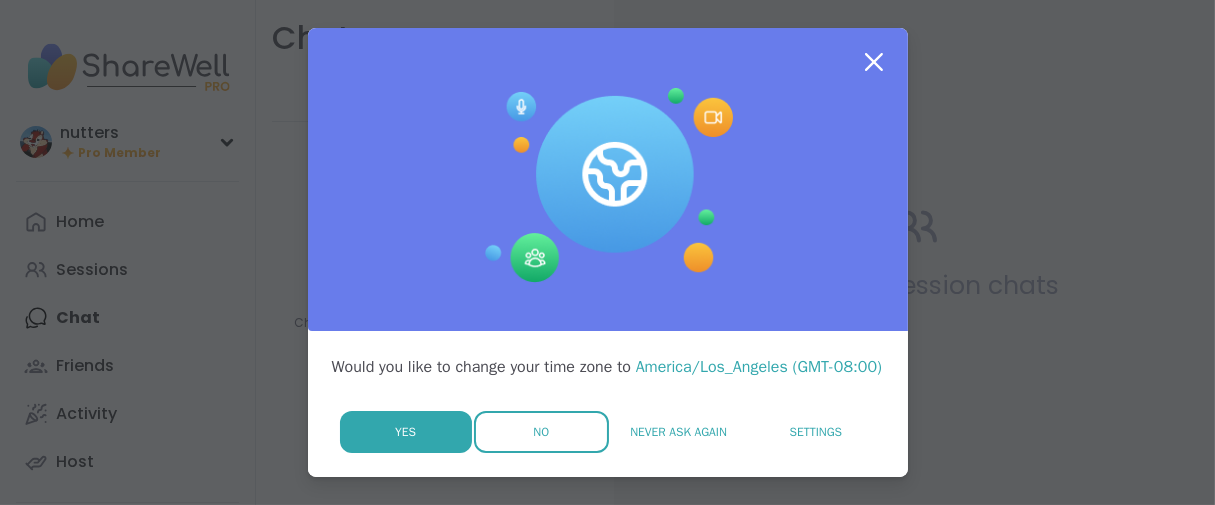 click on "No" at bounding box center [541, 432] 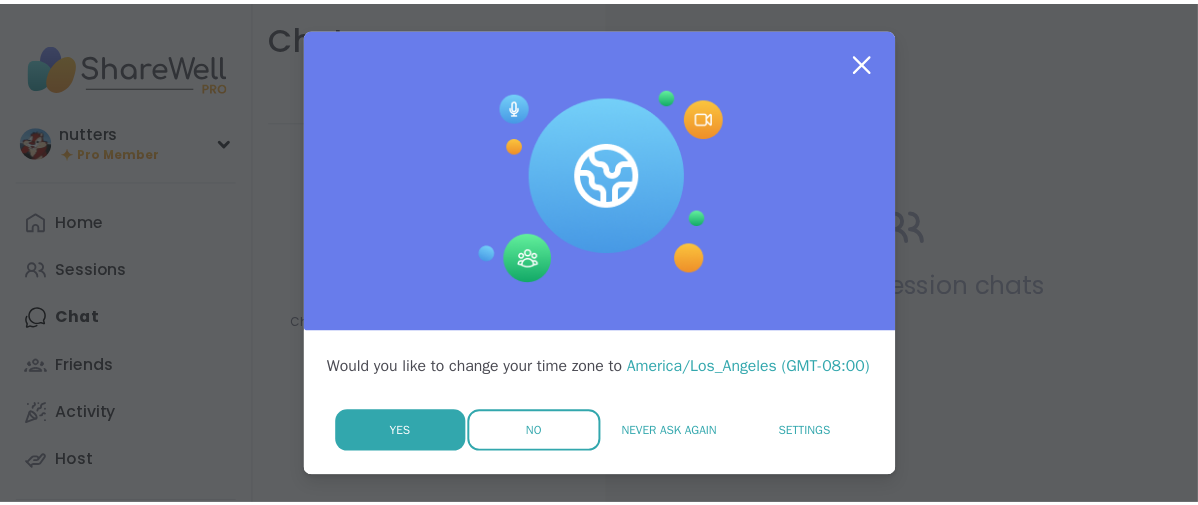 scroll, scrollTop: 0, scrollLeft: 0, axis: both 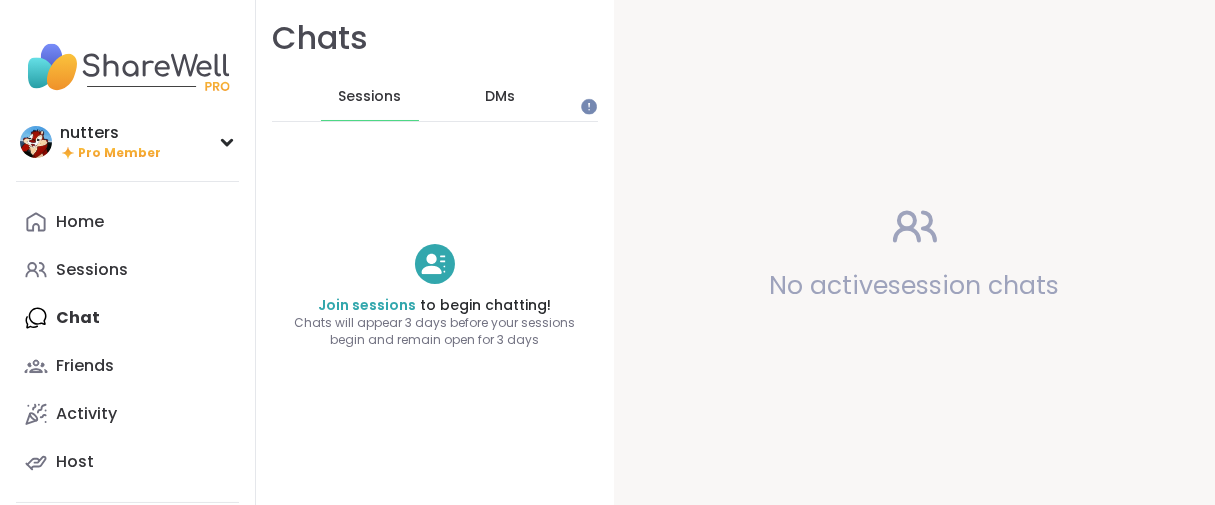 click on "nutters Pro Member Profile Membership Settings Help Home Sessions Chat Friends Activity Host Logout How It Works Referrals About Us FAQ Help Host Training Safety Policy Safety Resources Redeem Code Blog" at bounding box center (128, 300) 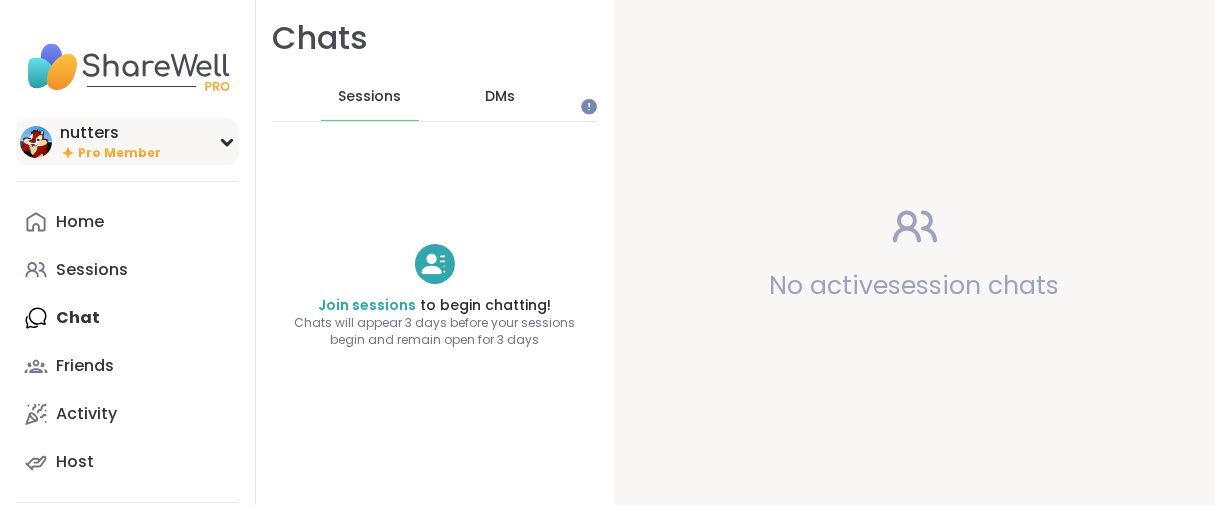 click on "nutters" at bounding box center (110, 133) 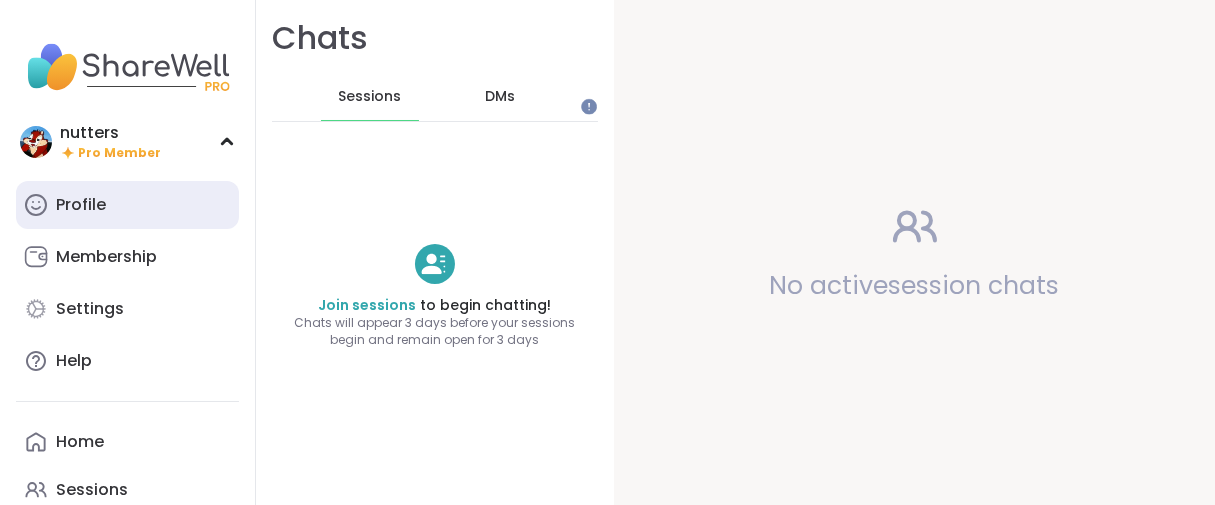 click on "Profile" at bounding box center [81, 205] 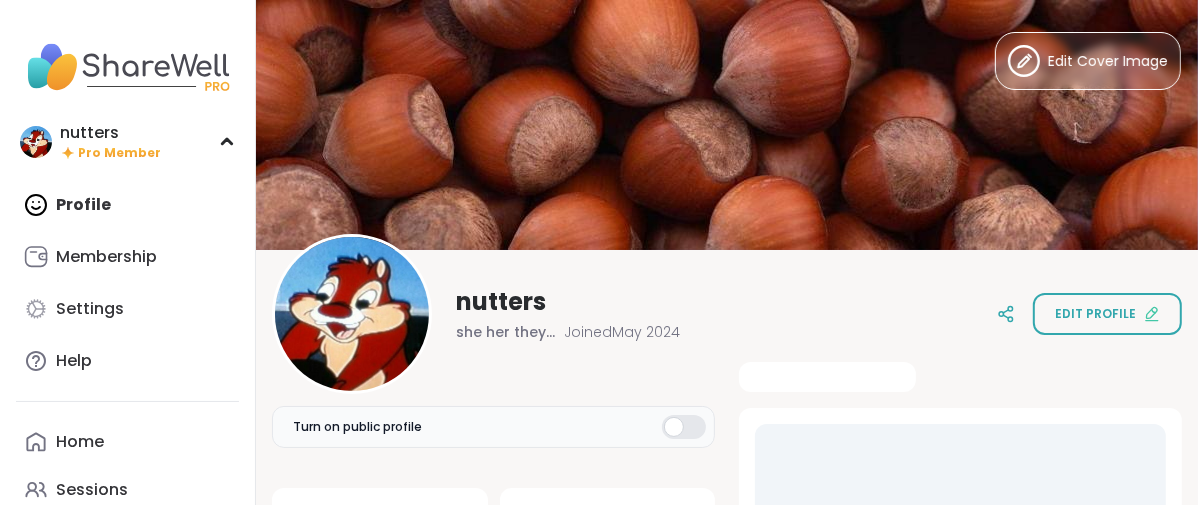 scroll, scrollTop: 0, scrollLeft: 0, axis: both 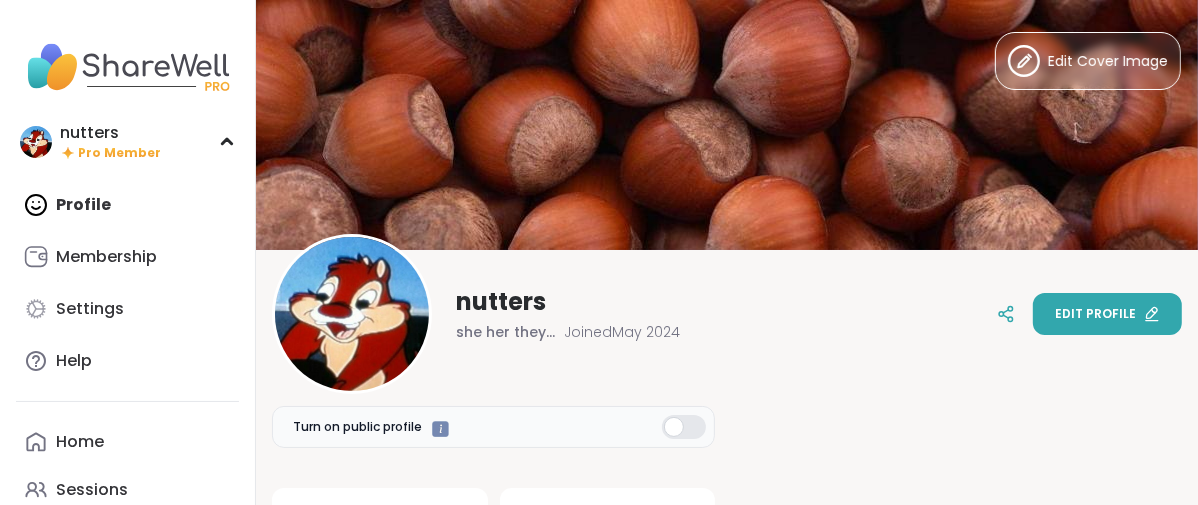 click on "Edit profile" at bounding box center [1107, 314] 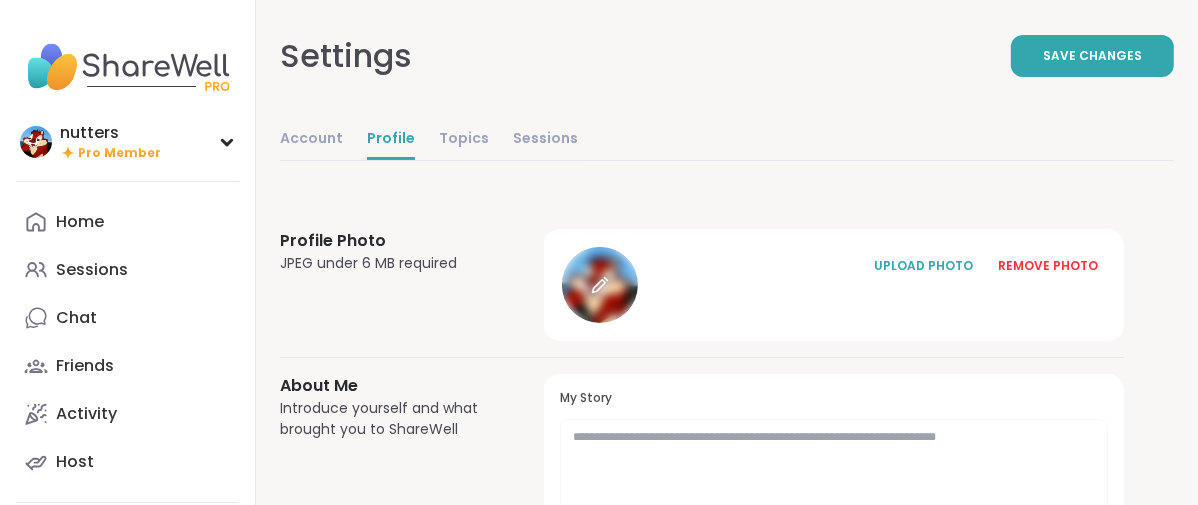click 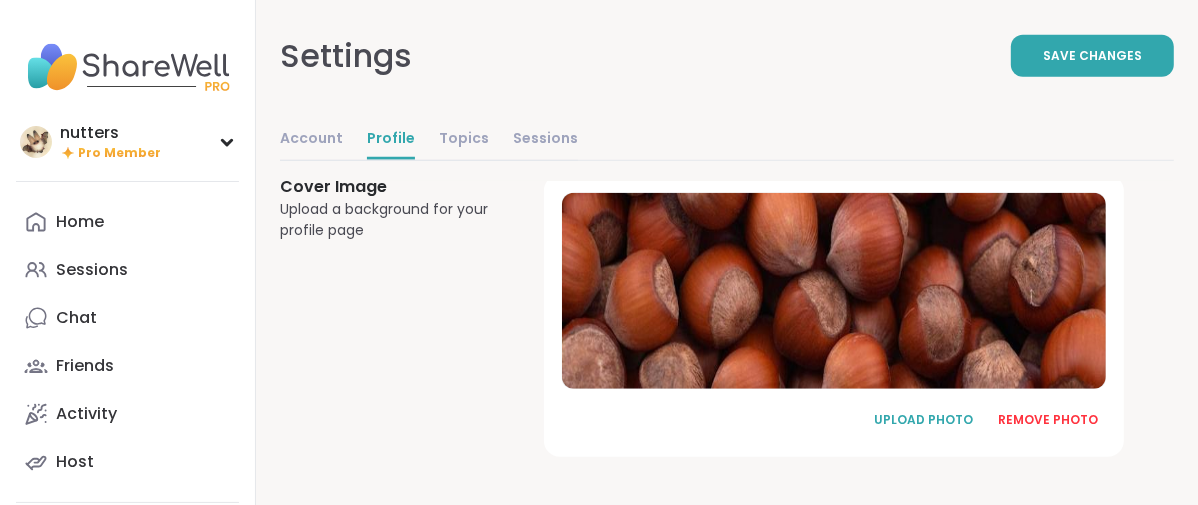 scroll, scrollTop: 1589, scrollLeft: 0, axis: vertical 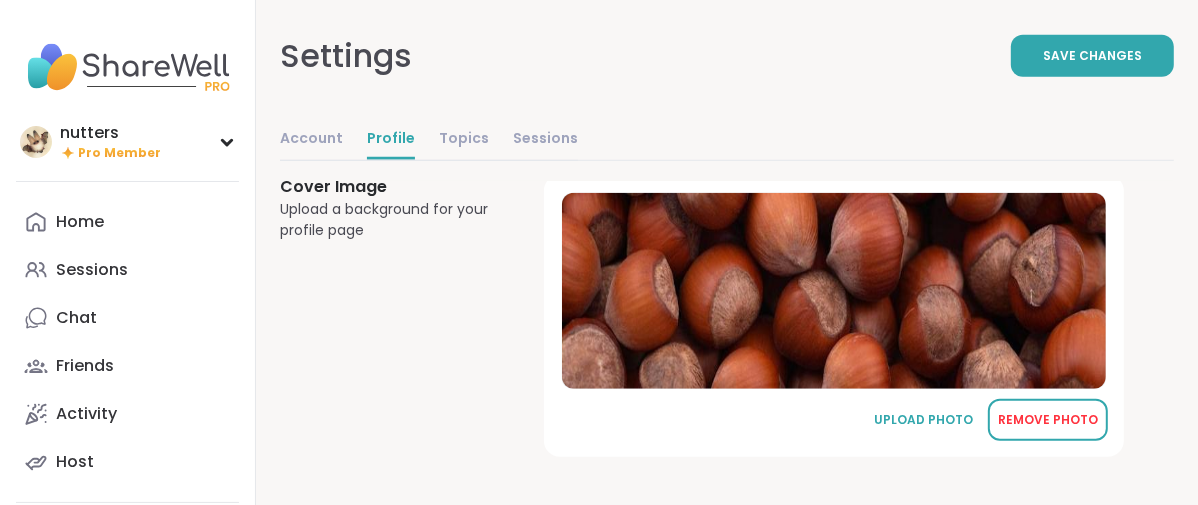 click on "REMOVE PHOTO" at bounding box center [1048, 420] 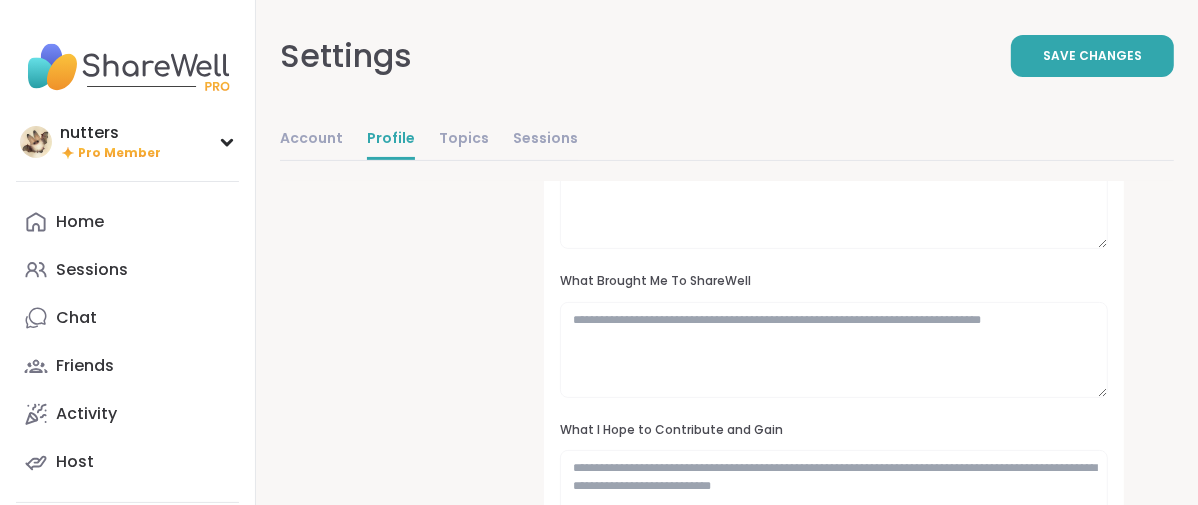 scroll, scrollTop: 0, scrollLeft: 0, axis: both 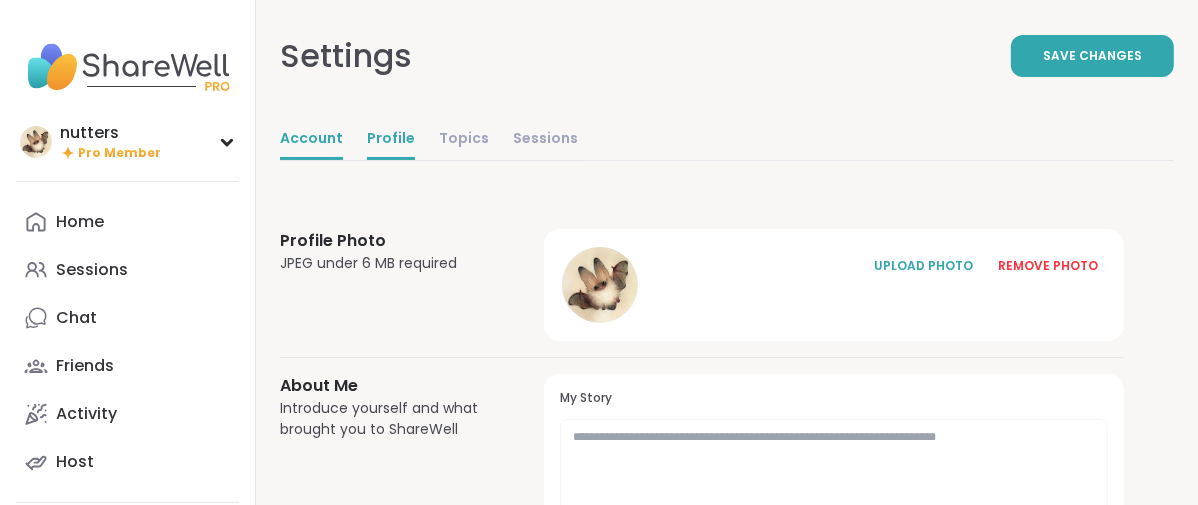click on "Account" at bounding box center [311, 140] 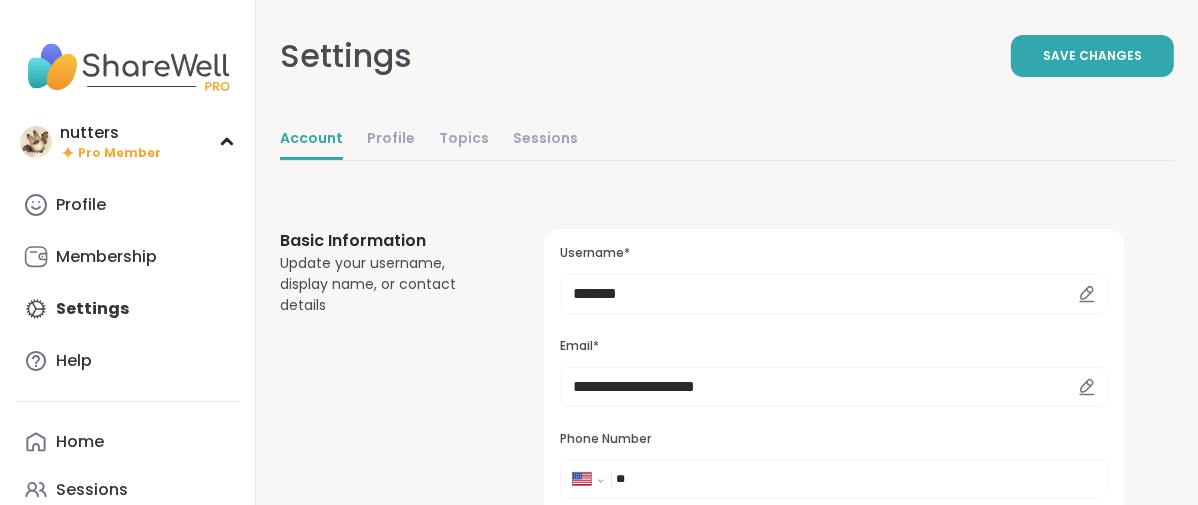 scroll, scrollTop: 0, scrollLeft: 0, axis: both 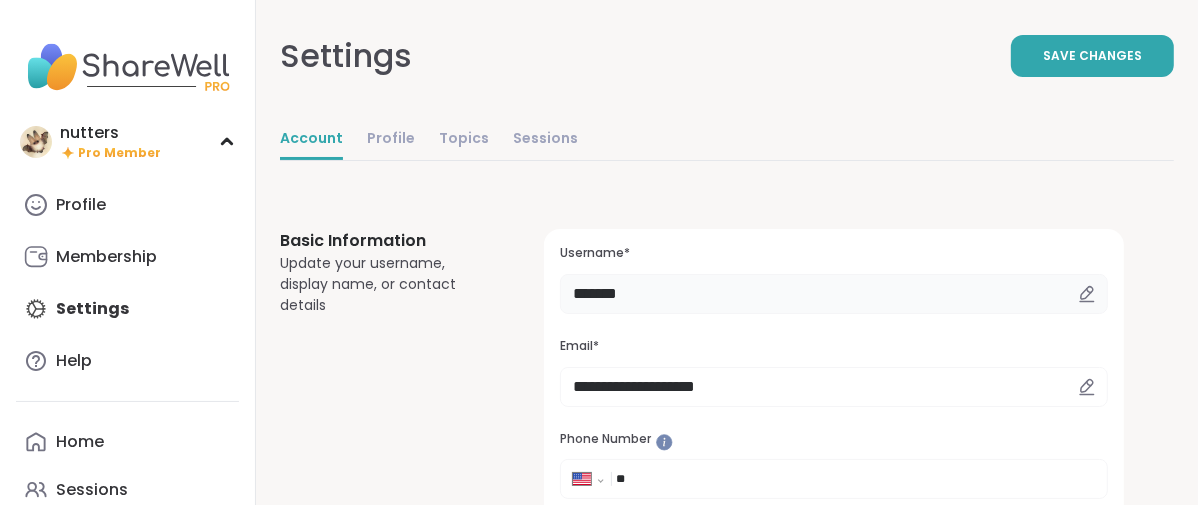 click on "*******" at bounding box center (834, 294) 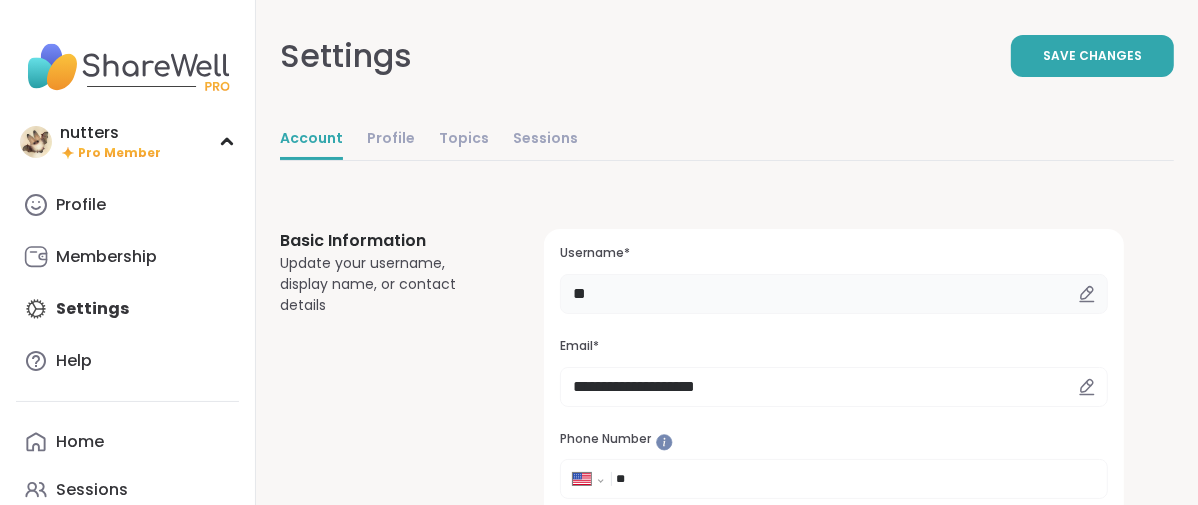 type on "*" 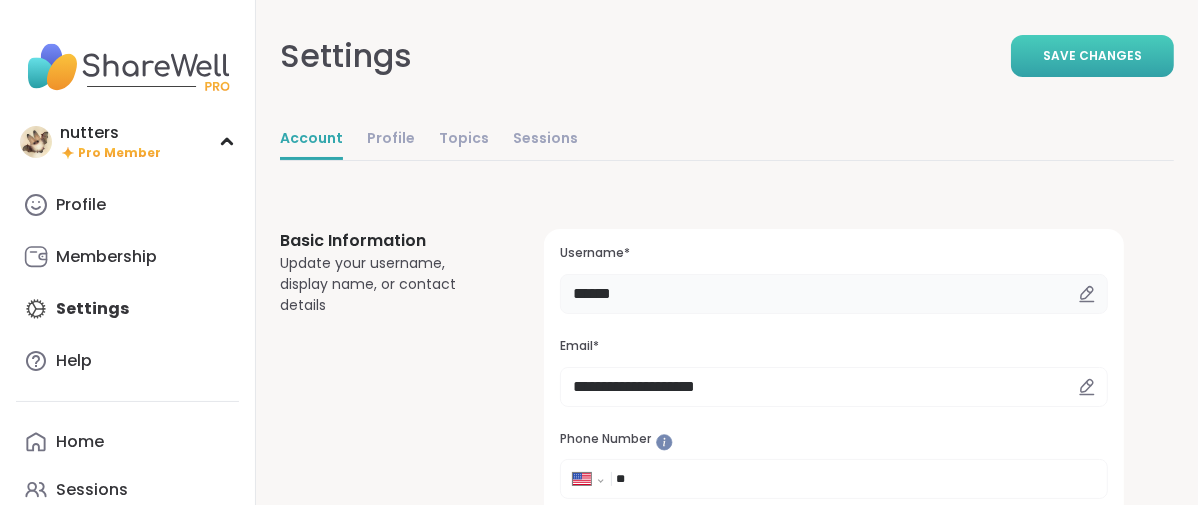 type on "******" 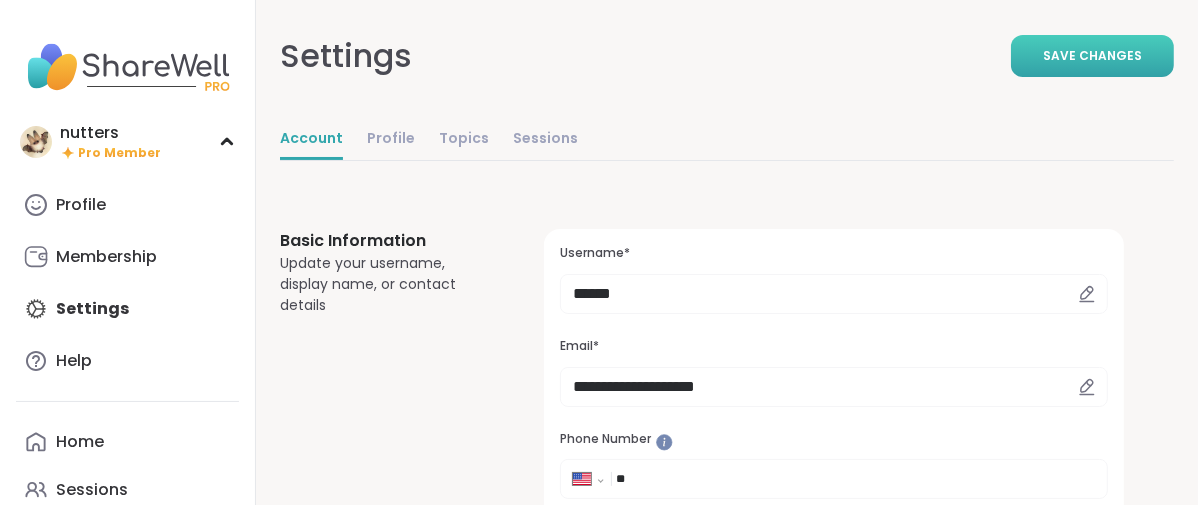 click on "Save Changes" at bounding box center [1092, 56] 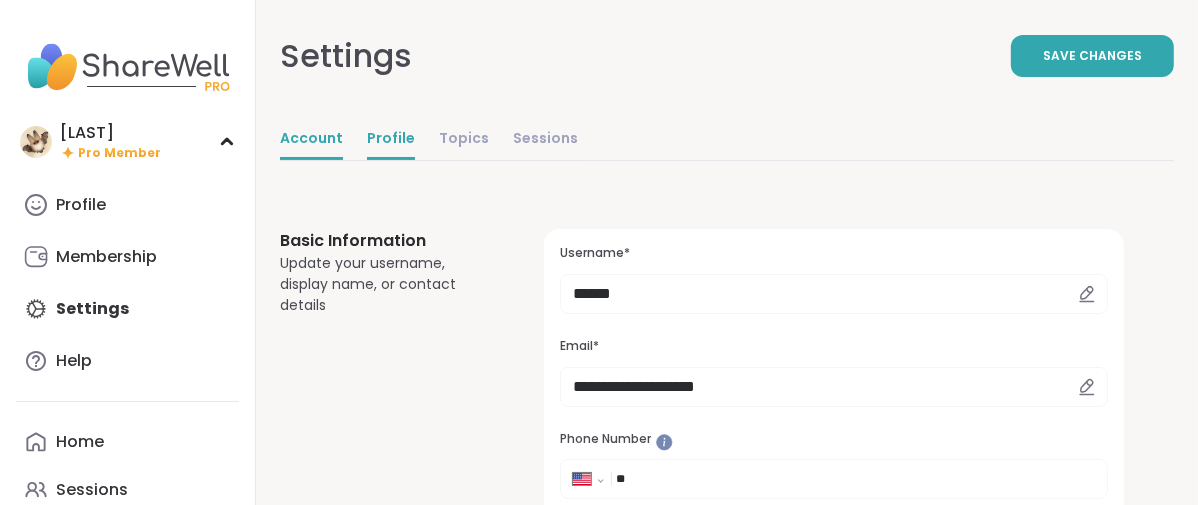 click on "Profile" at bounding box center [391, 140] 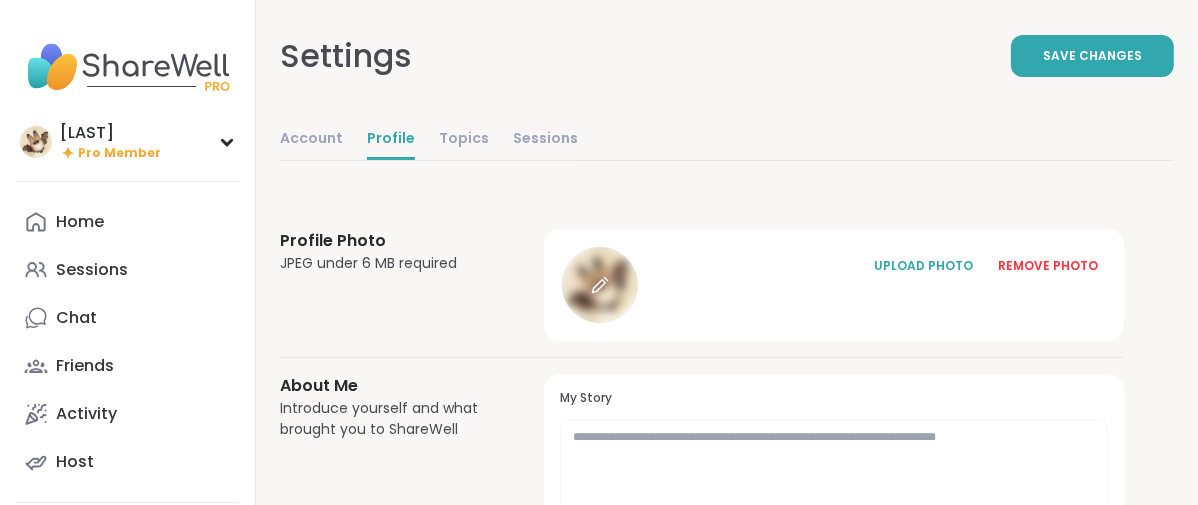 click 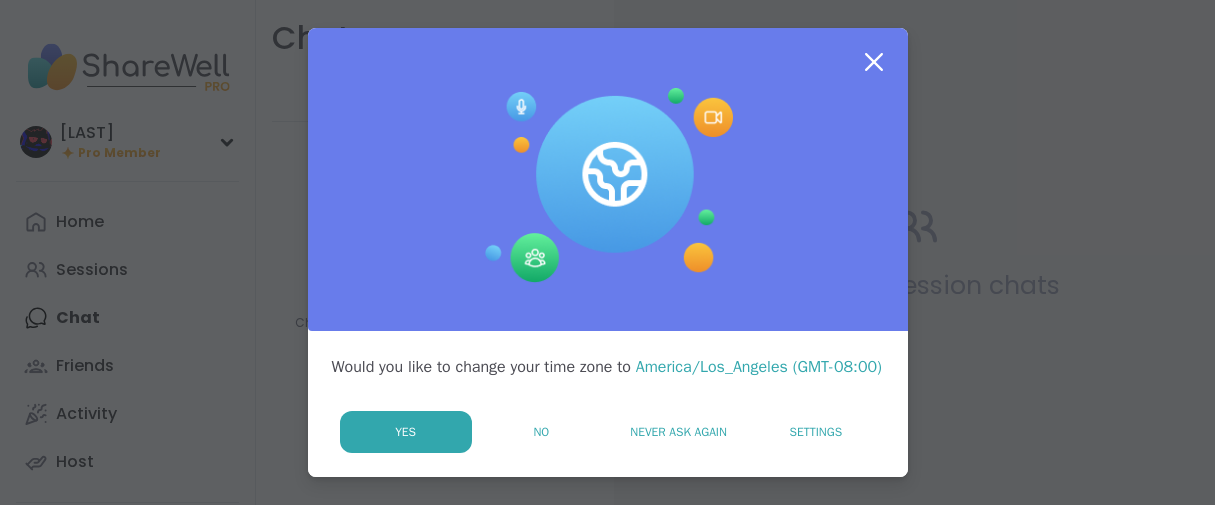 scroll, scrollTop: 0, scrollLeft: 0, axis: both 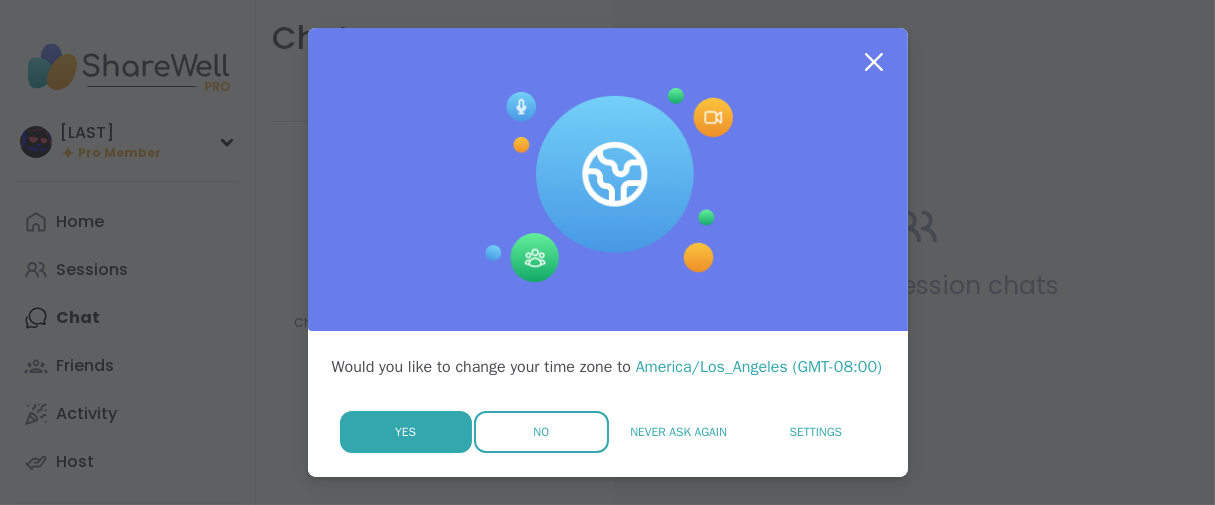 click on "No" at bounding box center [541, 432] 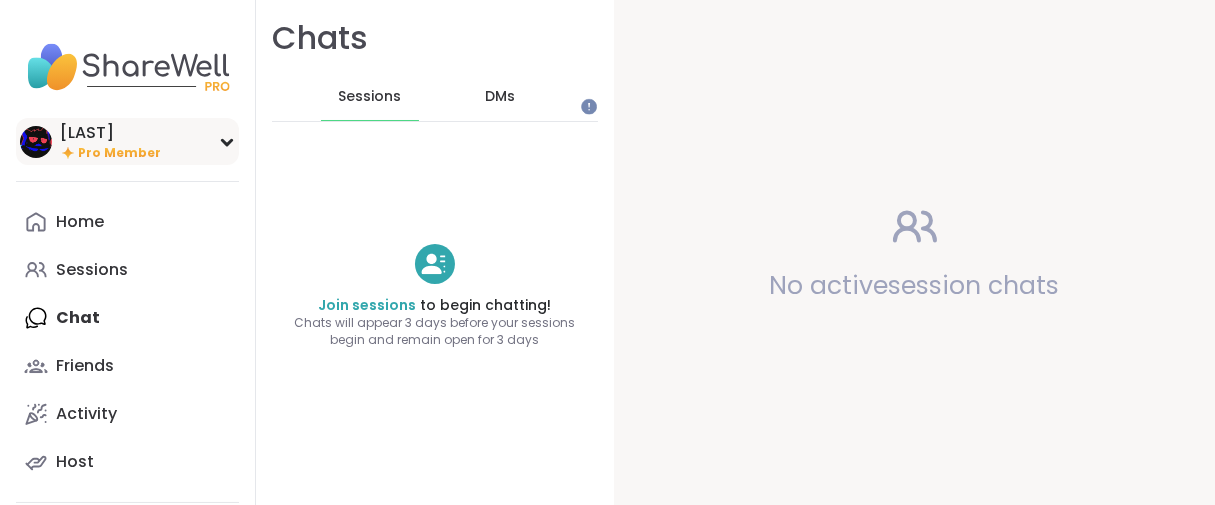 click on "Pro Member" at bounding box center (119, 153) 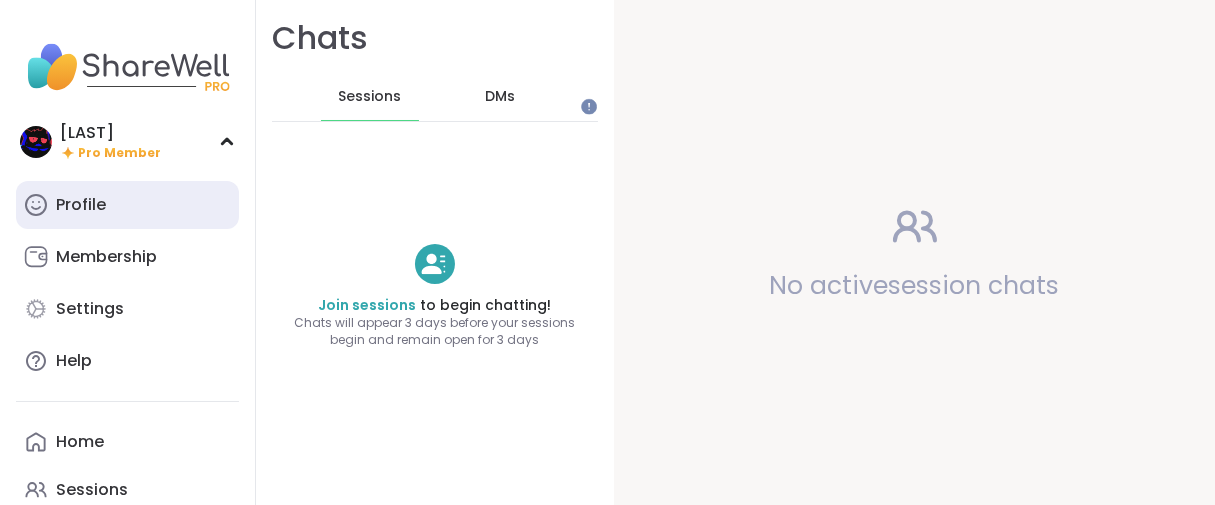 click on "Profile" at bounding box center [81, 205] 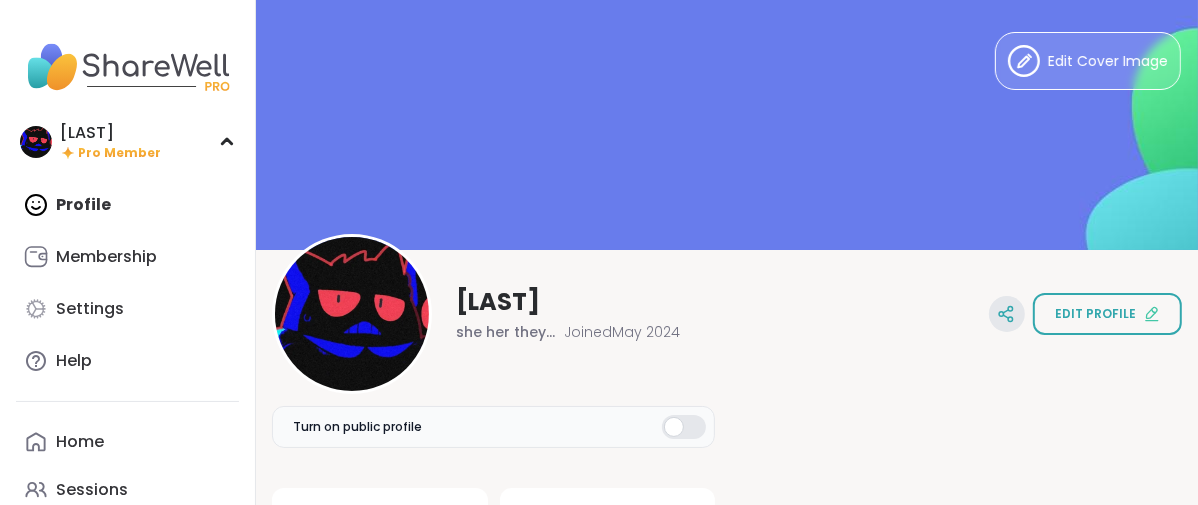 scroll, scrollTop: 0, scrollLeft: 0, axis: both 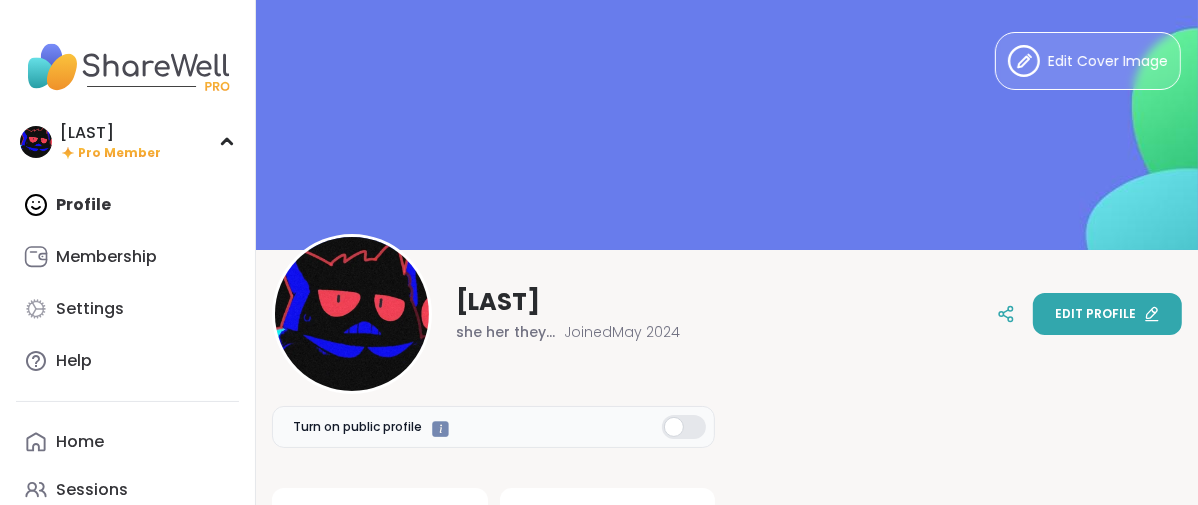 click on "Edit profile" at bounding box center (1095, 314) 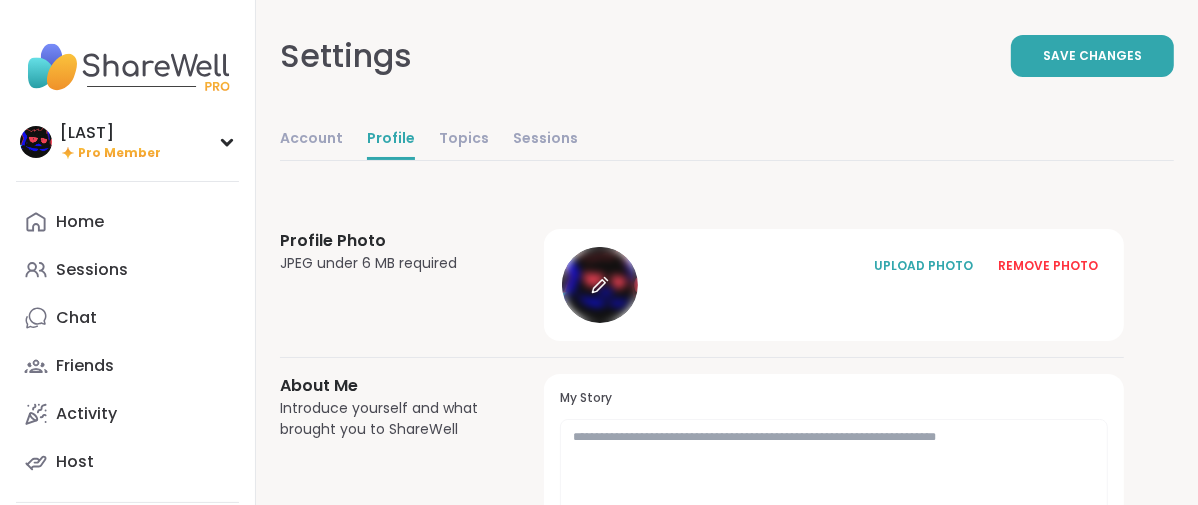 click 